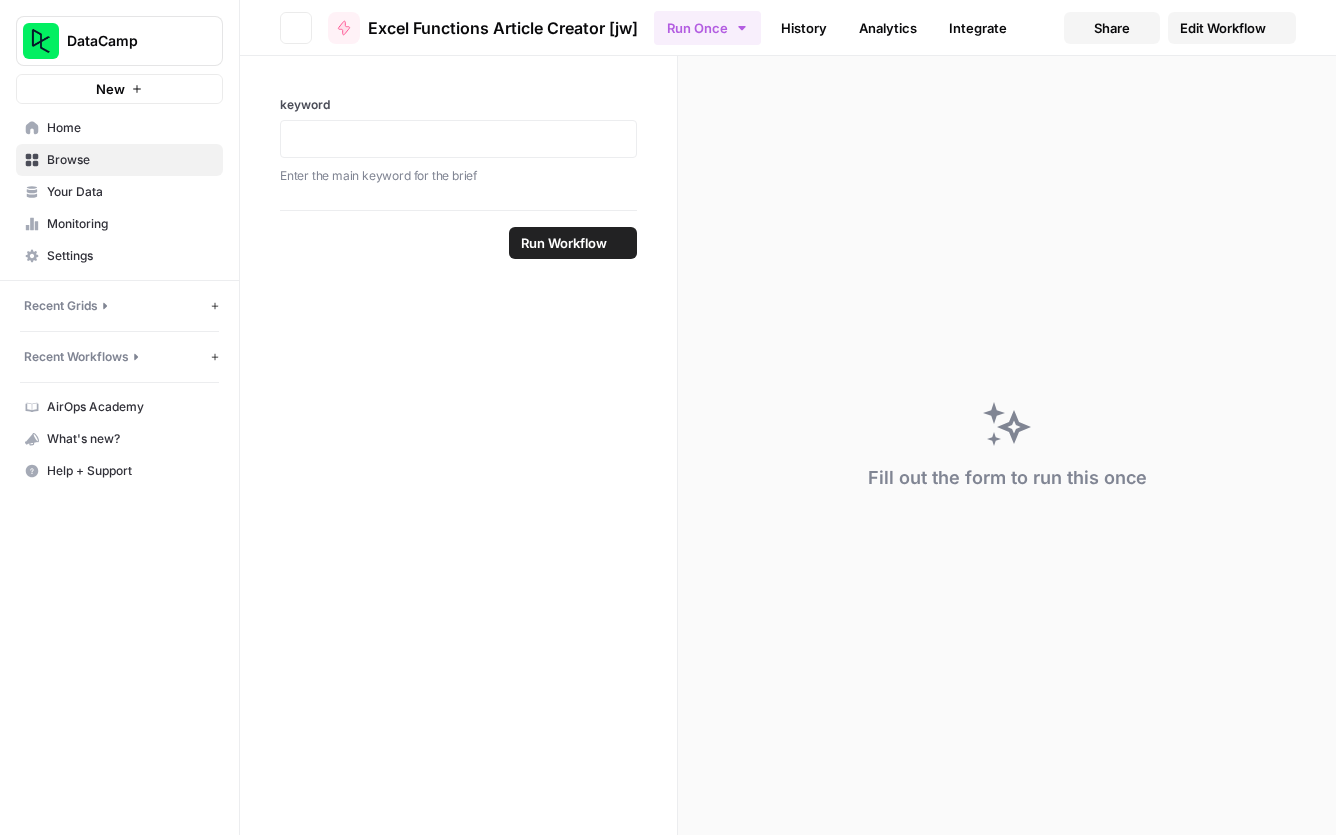 scroll, scrollTop: 0, scrollLeft: 0, axis: both 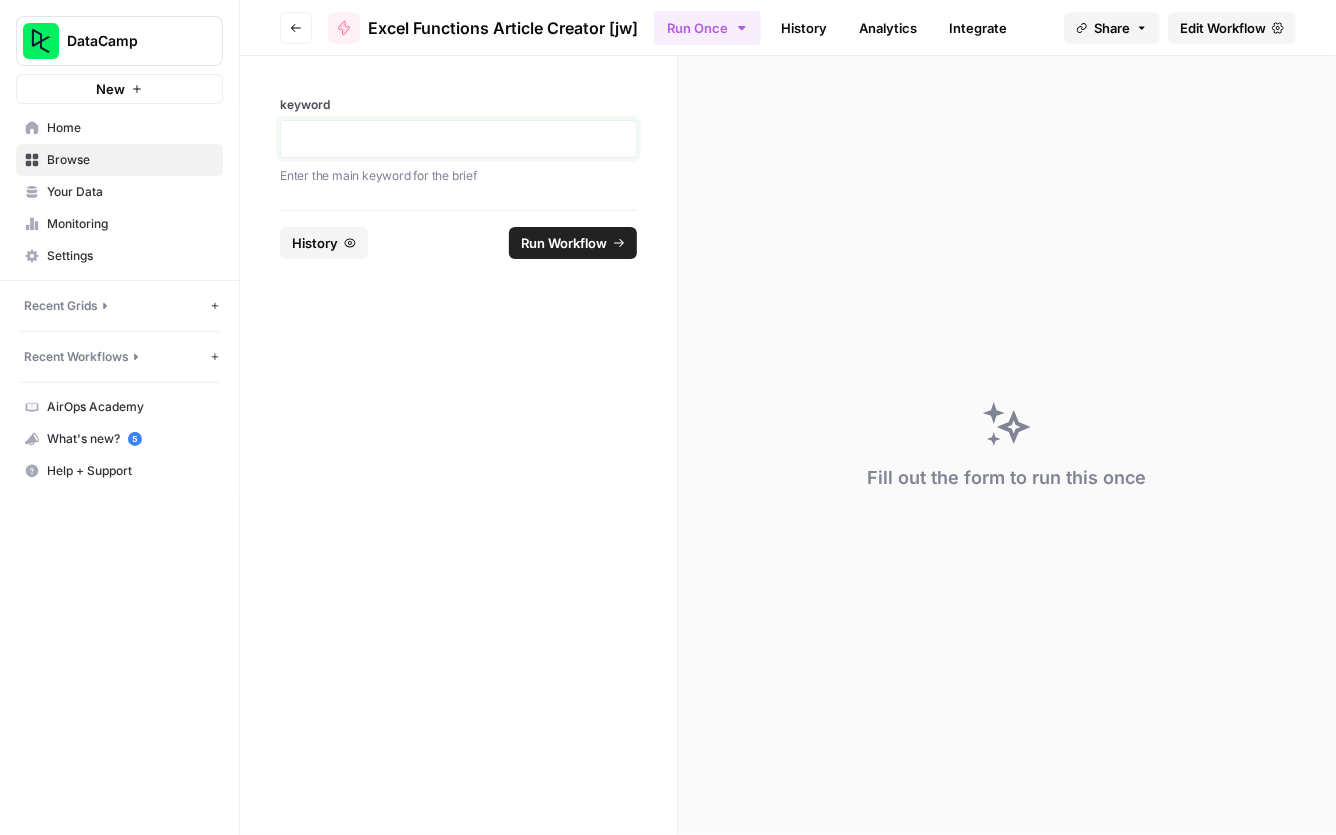 click at bounding box center (458, 139) 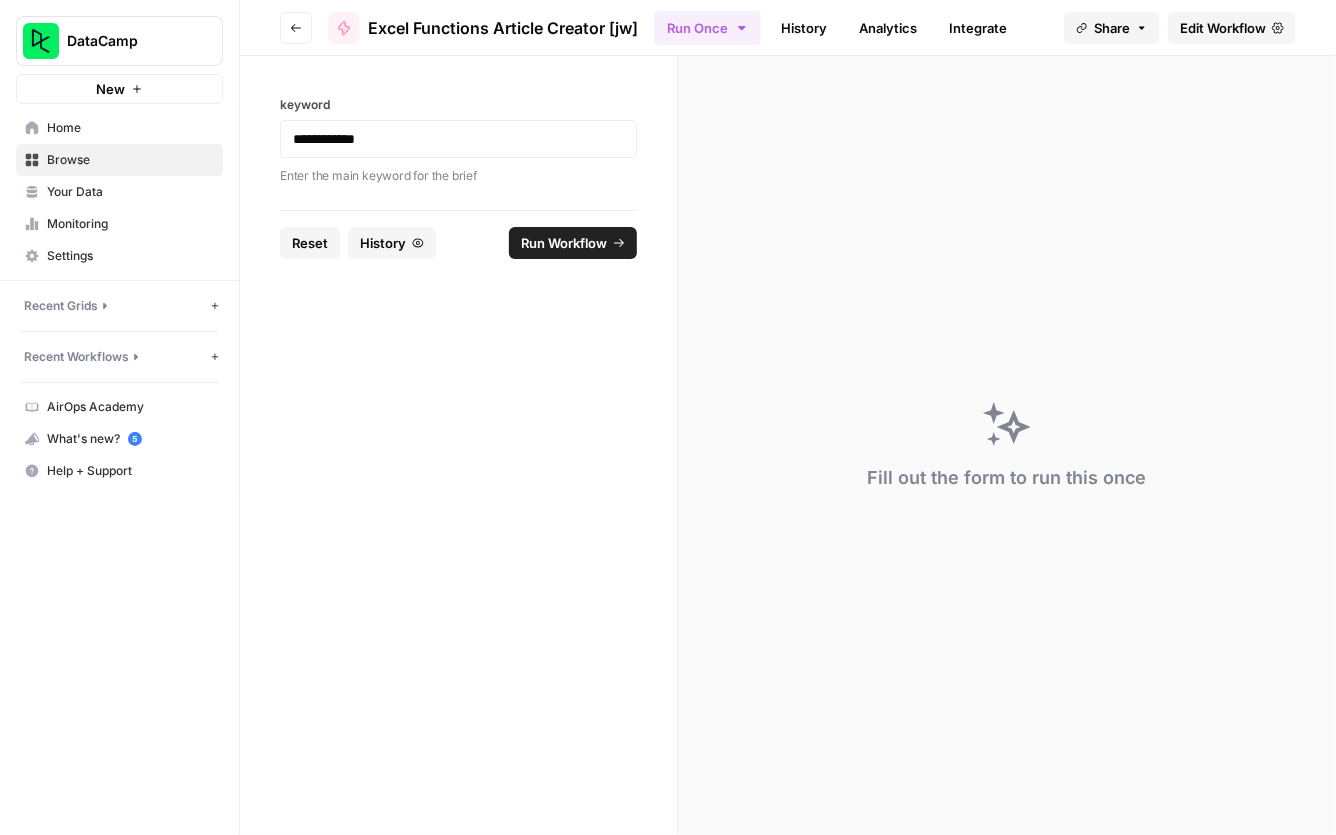 click on "Run Workflow" at bounding box center (564, 243) 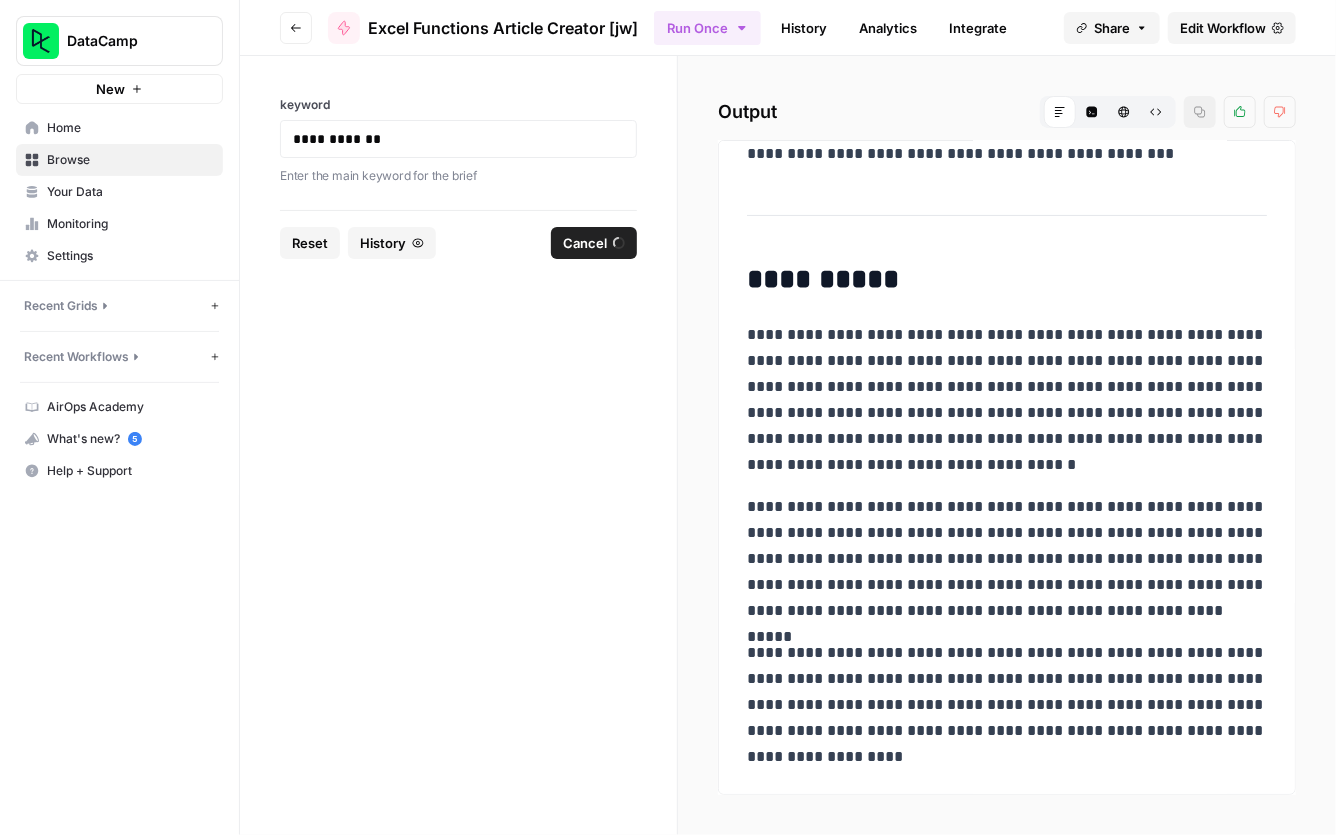 scroll, scrollTop: 11605, scrollLeft: 0, axis: vertical 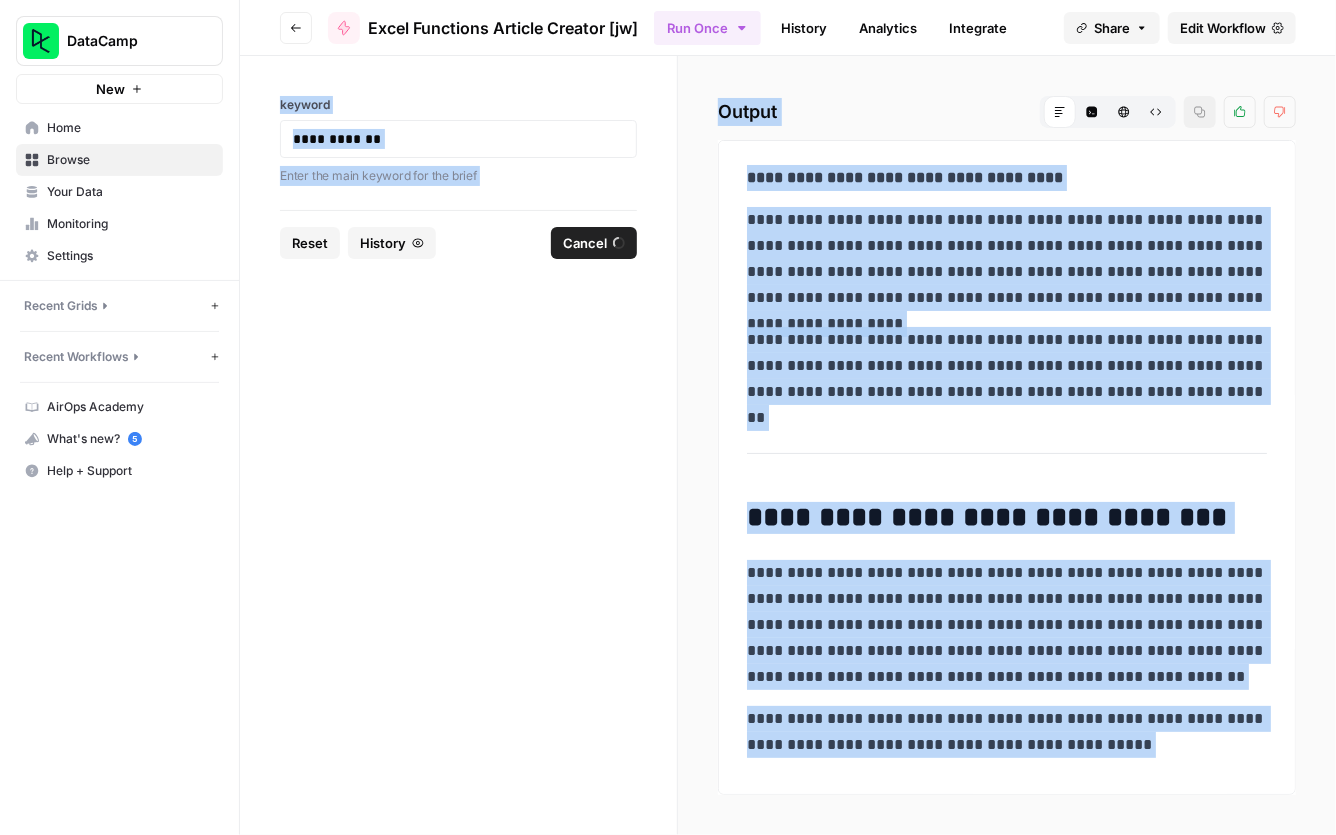 drag, startPoint x: 1115, startPoint y: 784, endPoint x: 1065, endPoint y: -34, distance: 819.5267 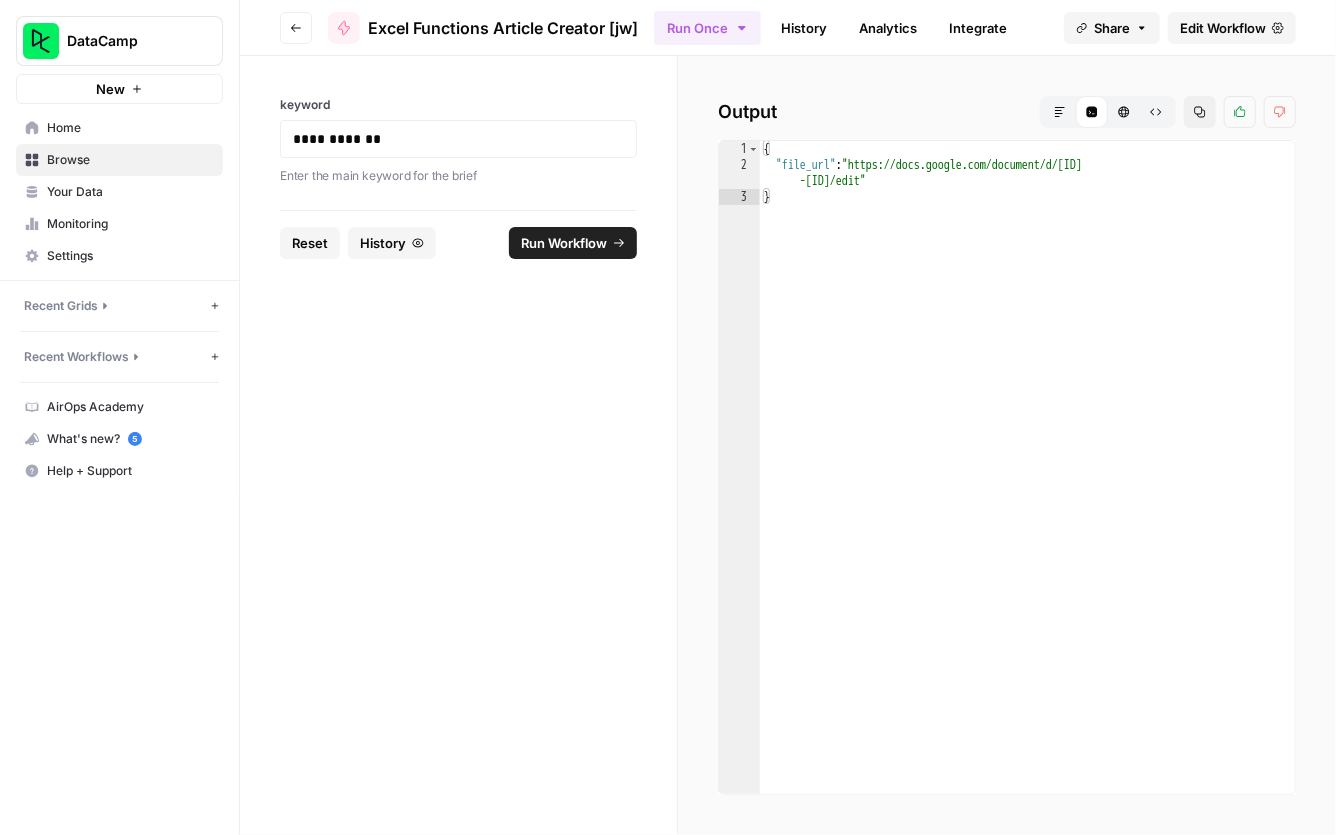 click on "Markdown" at bounding box center (1060, 112) 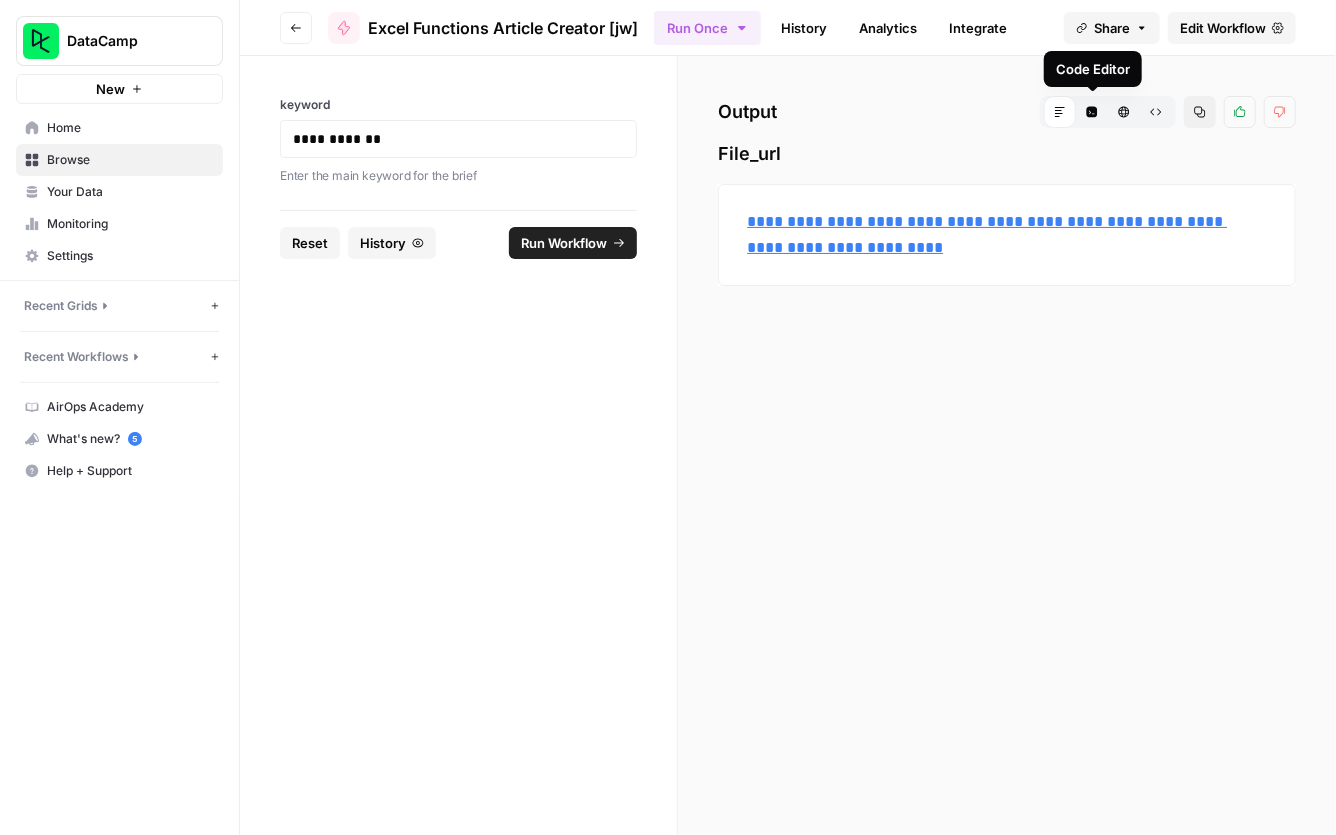 click 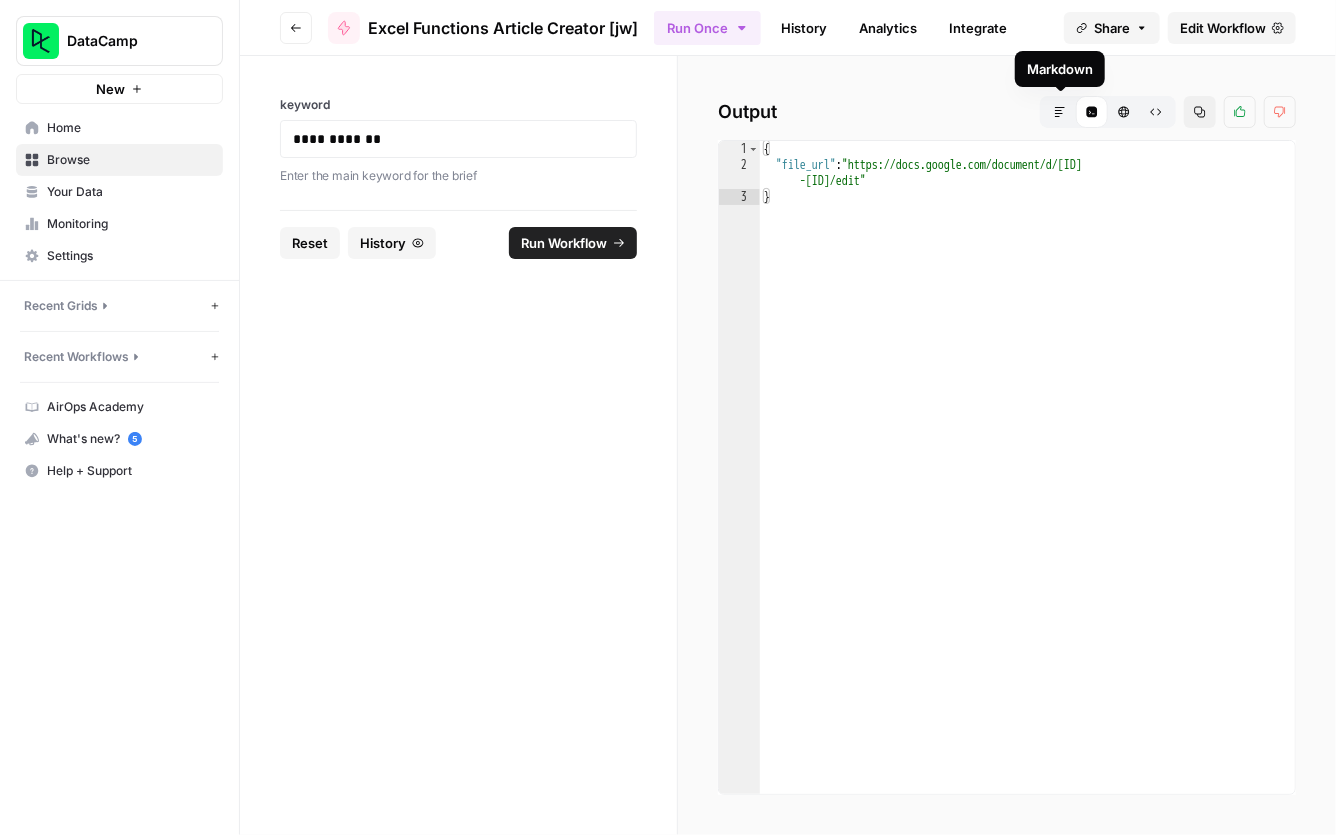 click on "Markdown" at bounding box center (1060, 112) 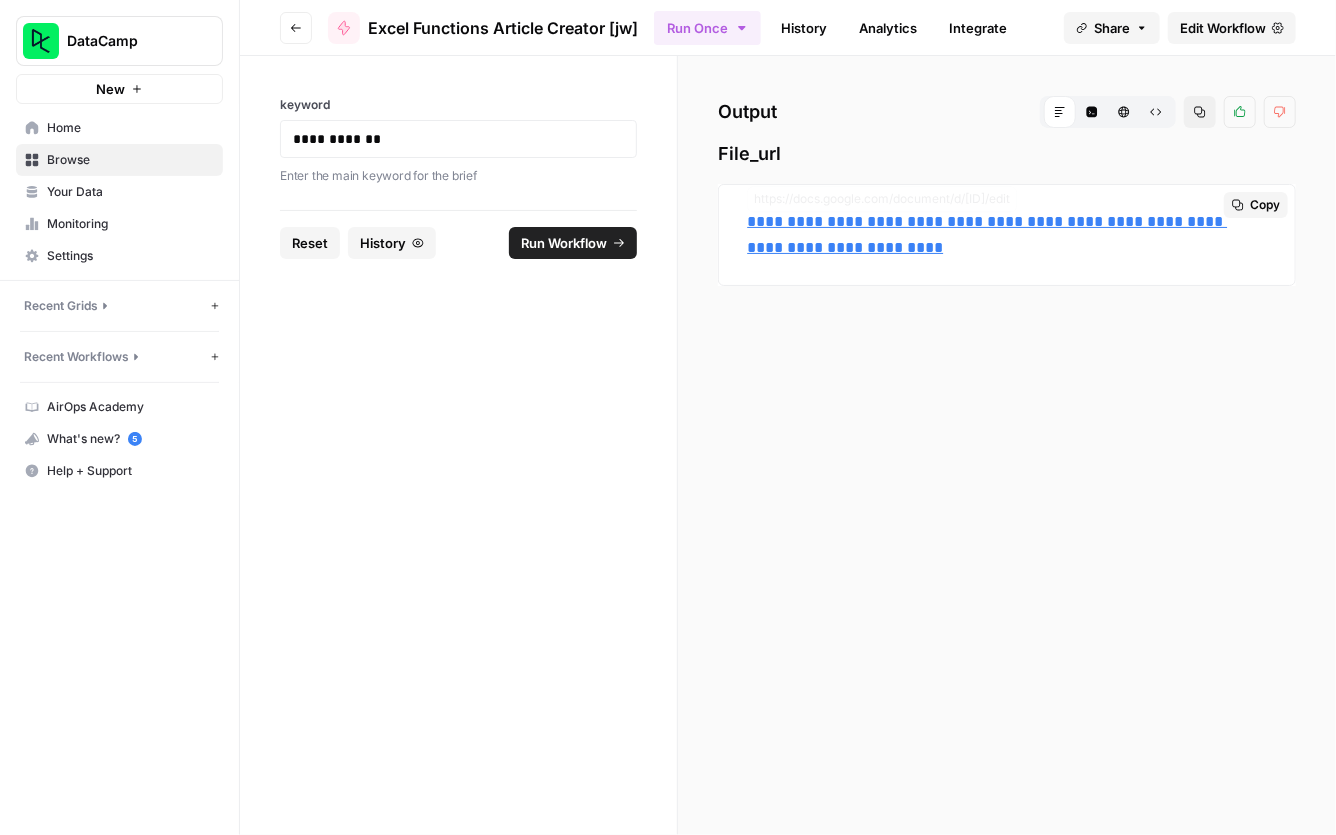 click on "**********" at bounding box center (987, 234) 